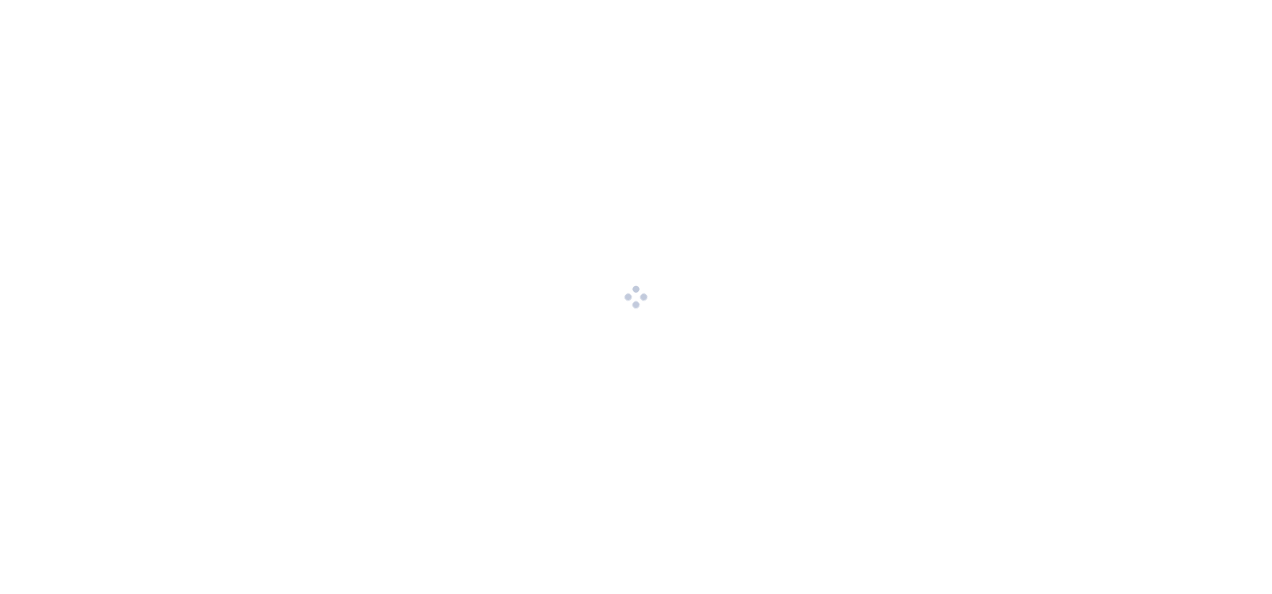 scroll, scrollTop: 0, scrollLeft: 0, axis: both 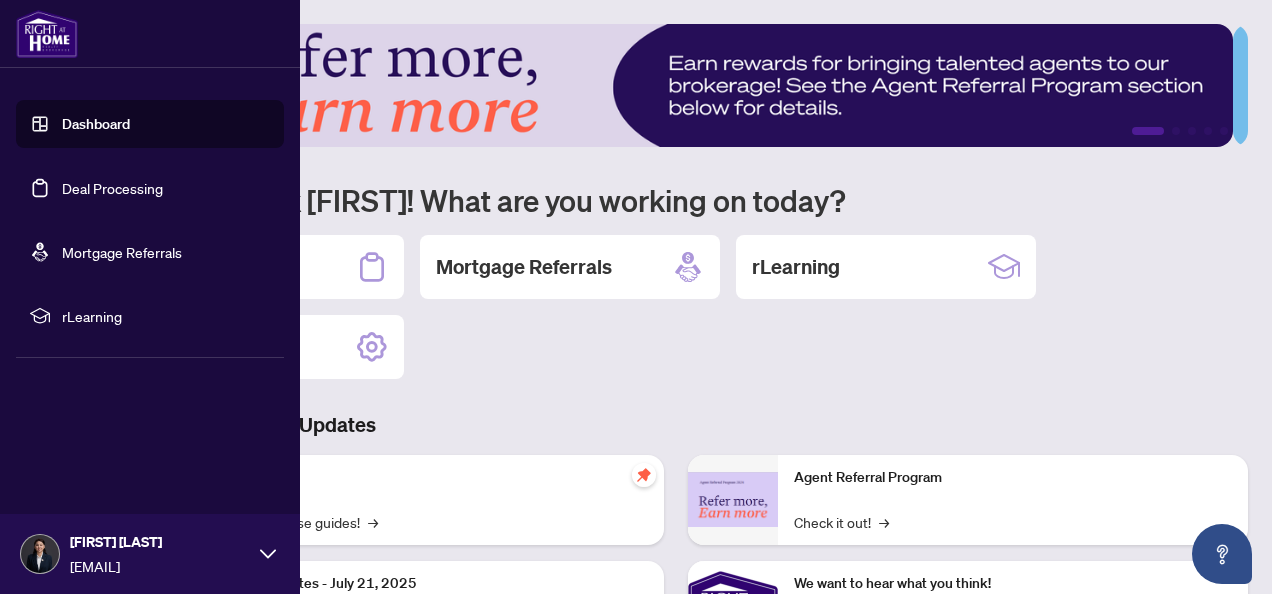 click on "Dashboard" at bounding box center (96, 124) 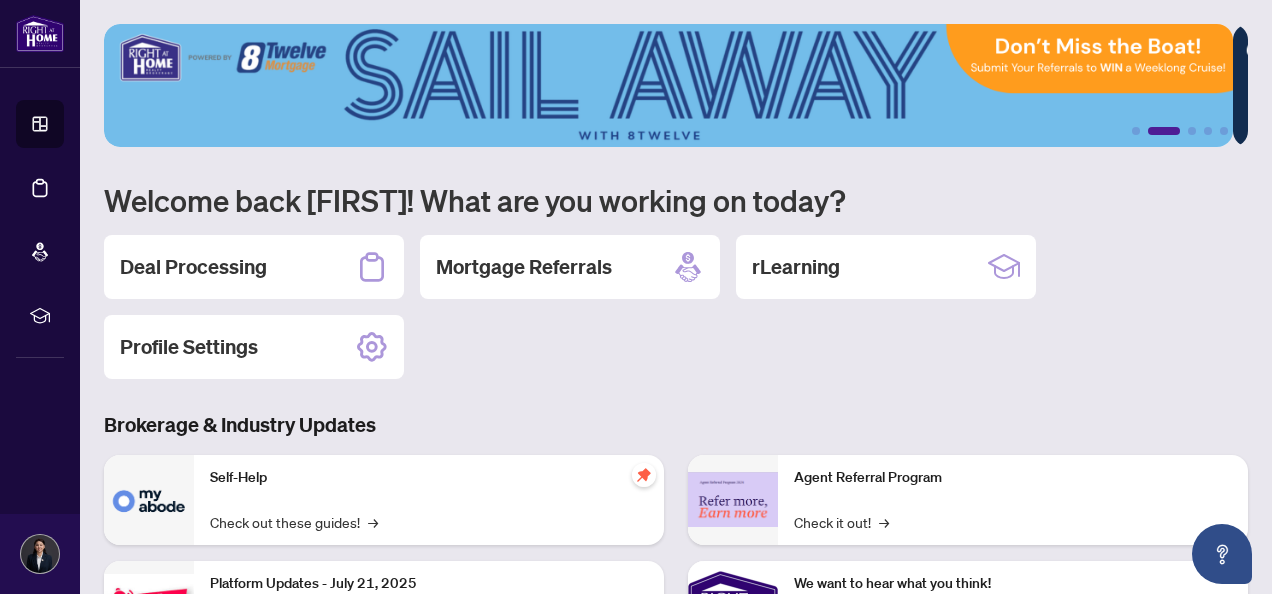 scroll, scrollTop: 100, scrollLeft: 0, axis: vertical 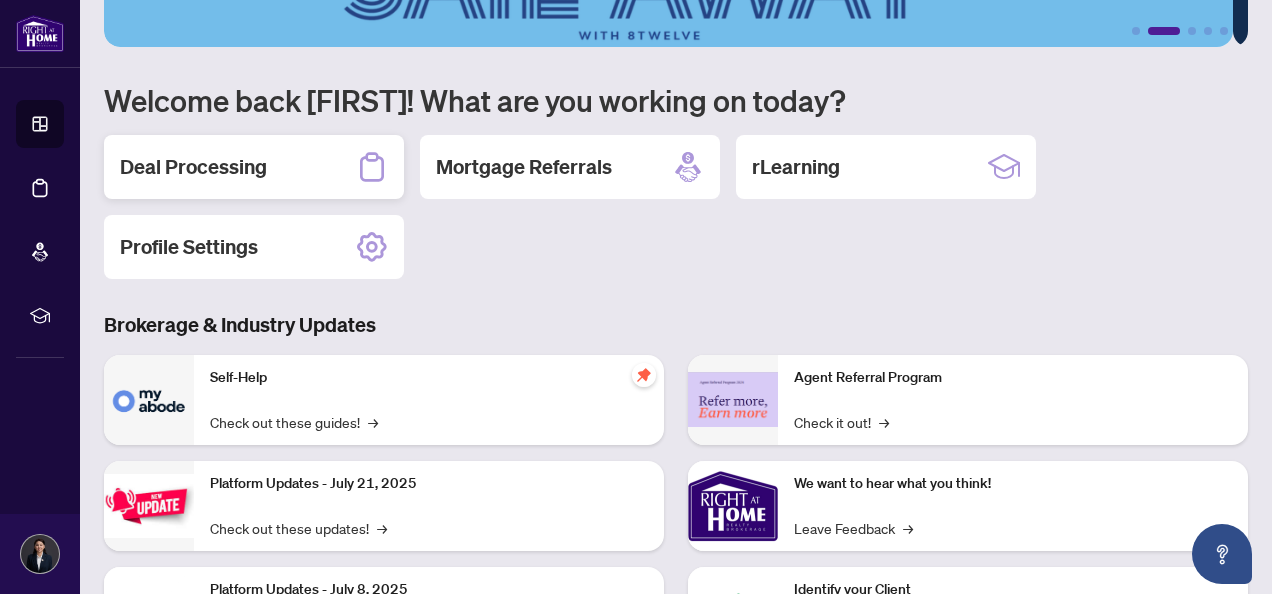 click on "Deal Processing" at bounding box center (193, 167) 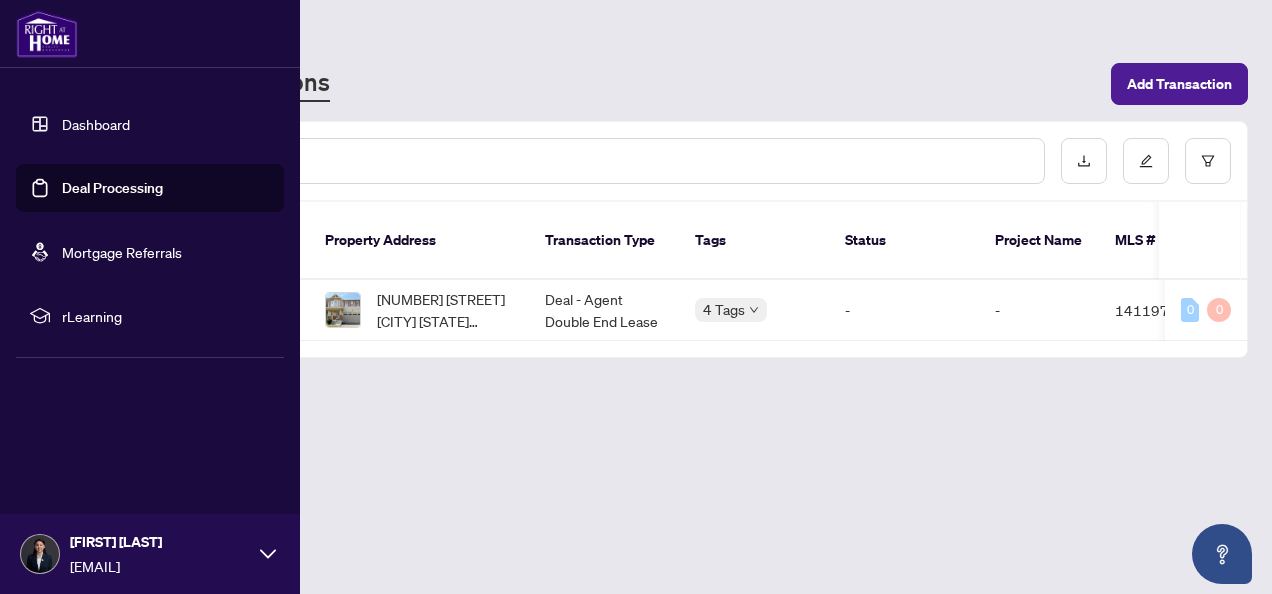 click on "rLearning" at bounding box center (166, 316) 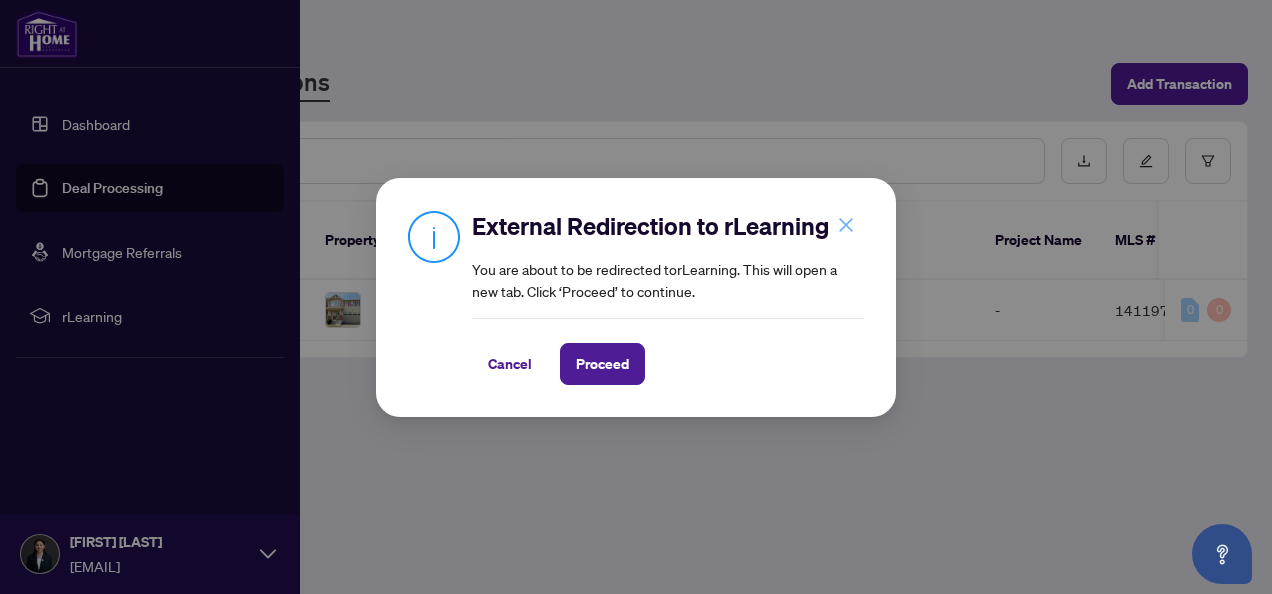 click at bounding box center [846, 225] 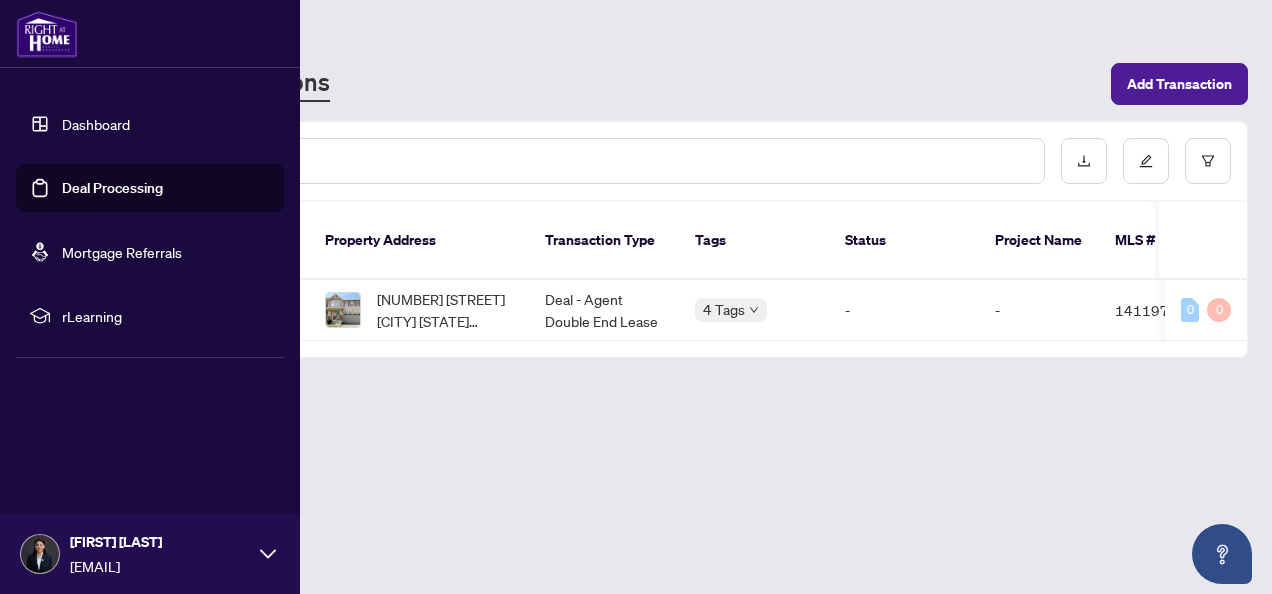 click on "Dashboard" at bounding box center (96, 124) 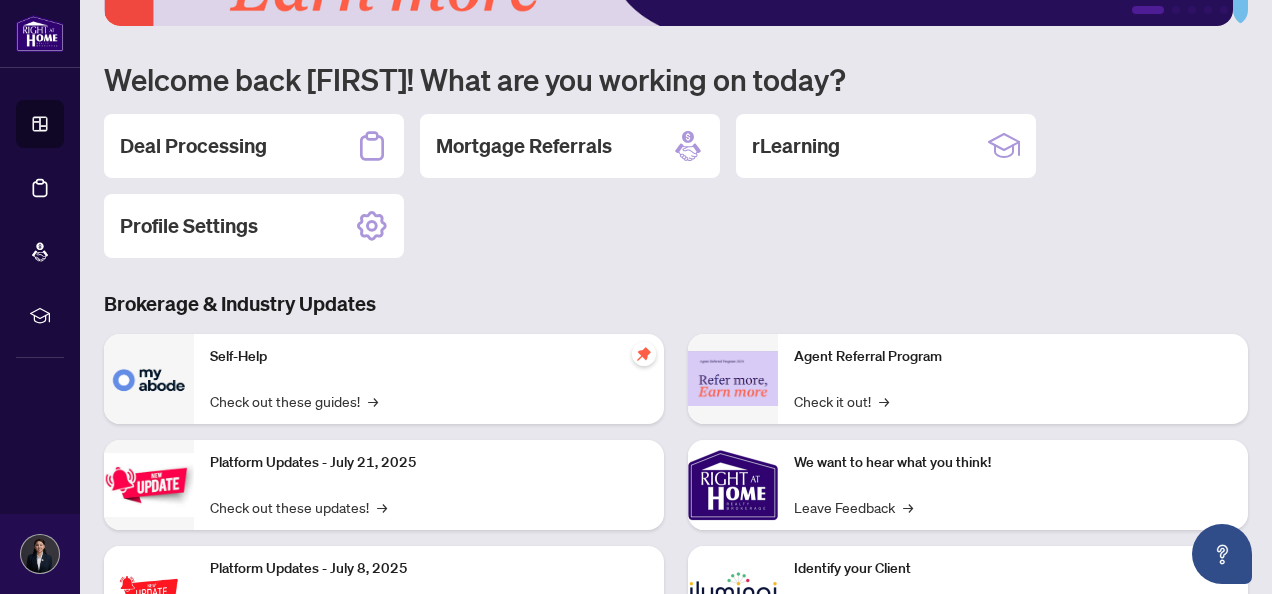 scroll, scrollTop: 0, scrollLeft: 0, axis: both 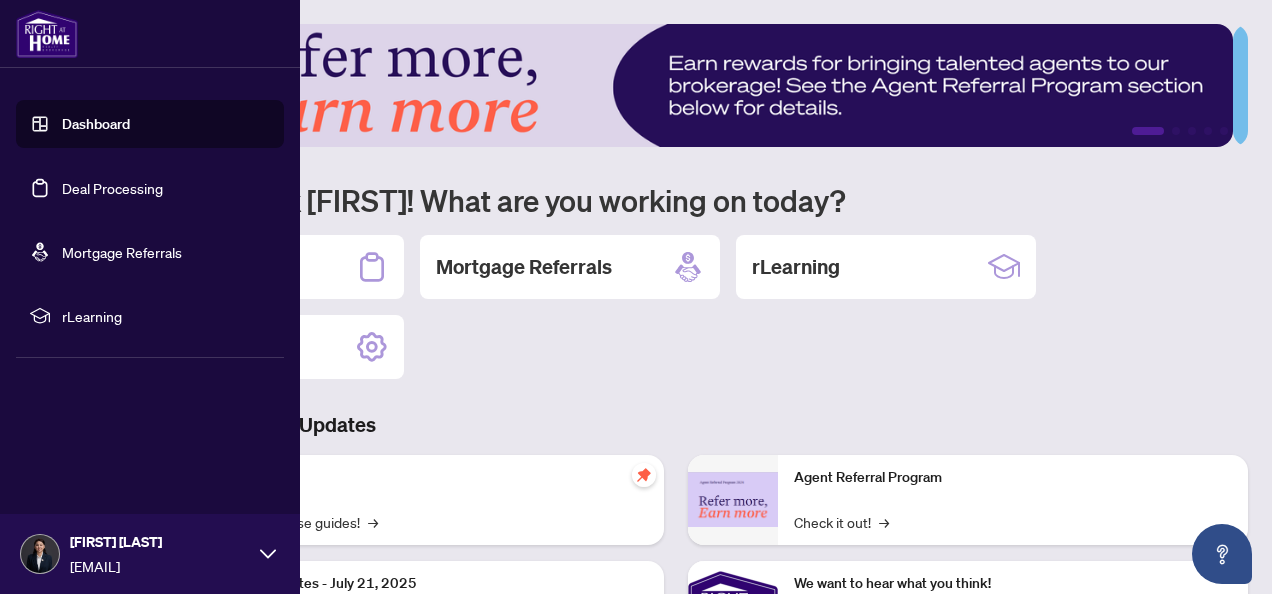 click on "Dashboard" at bounding box center (96, 124) 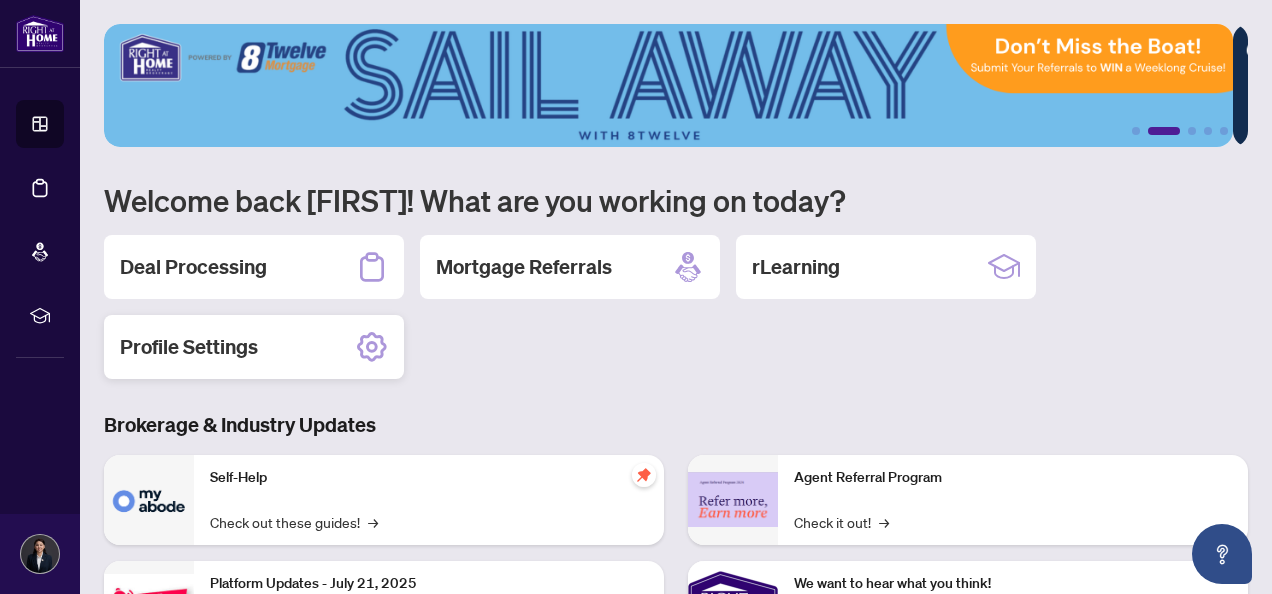 drag, startPoint x: 236, startPoint y: 336, endPoint x: 252, endPoint y: 341, distance: 16.763054 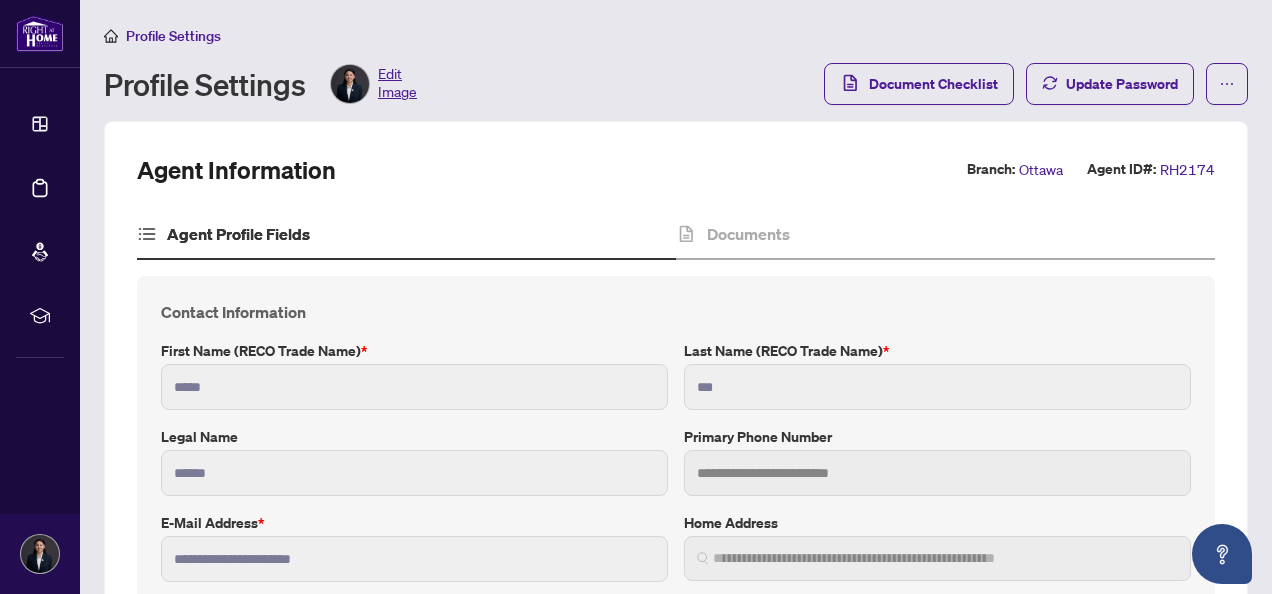 type on "**********" 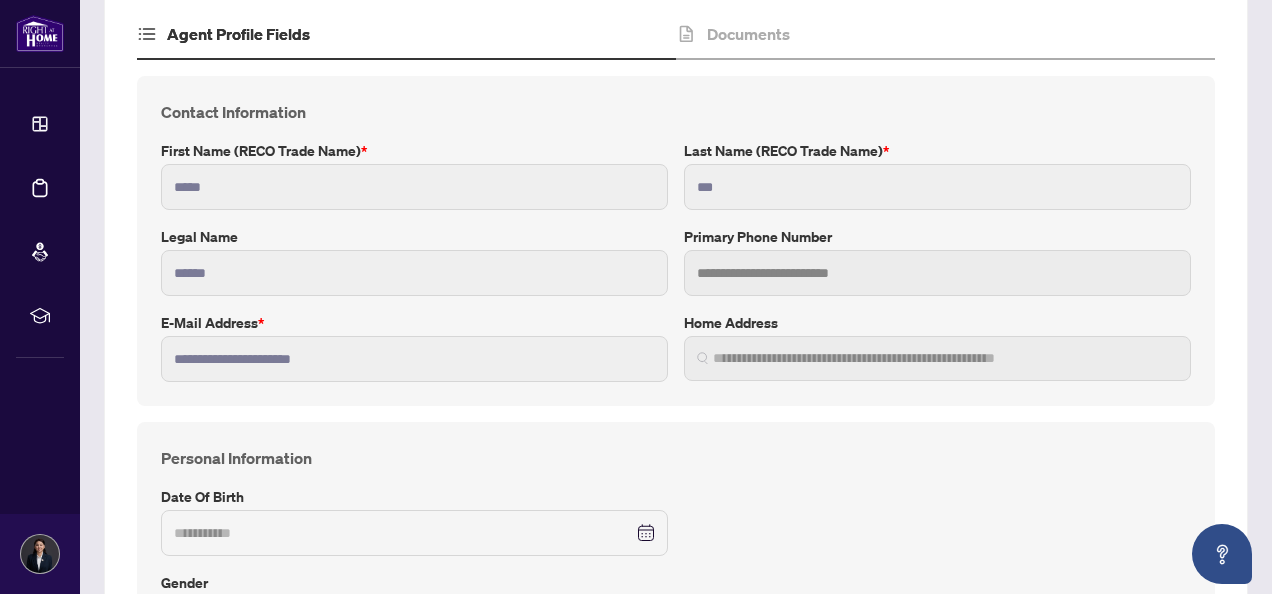 scroll, scrollTop: 300, scrollLeft: 0, axis: vertical 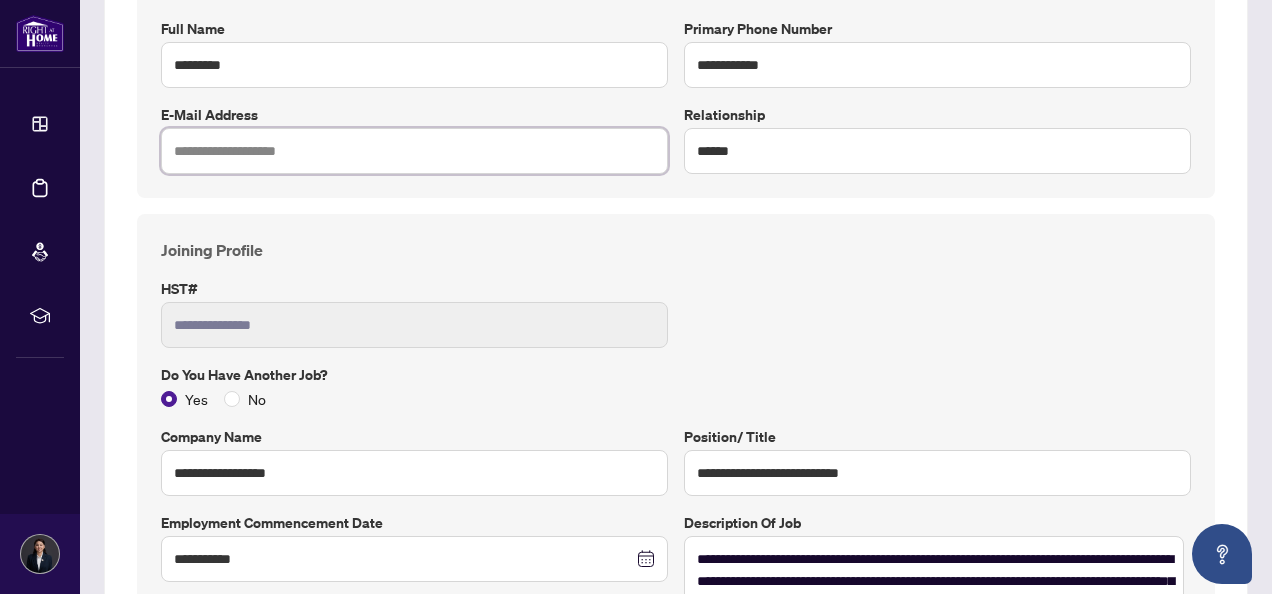 click at bounding box center [414, 151] 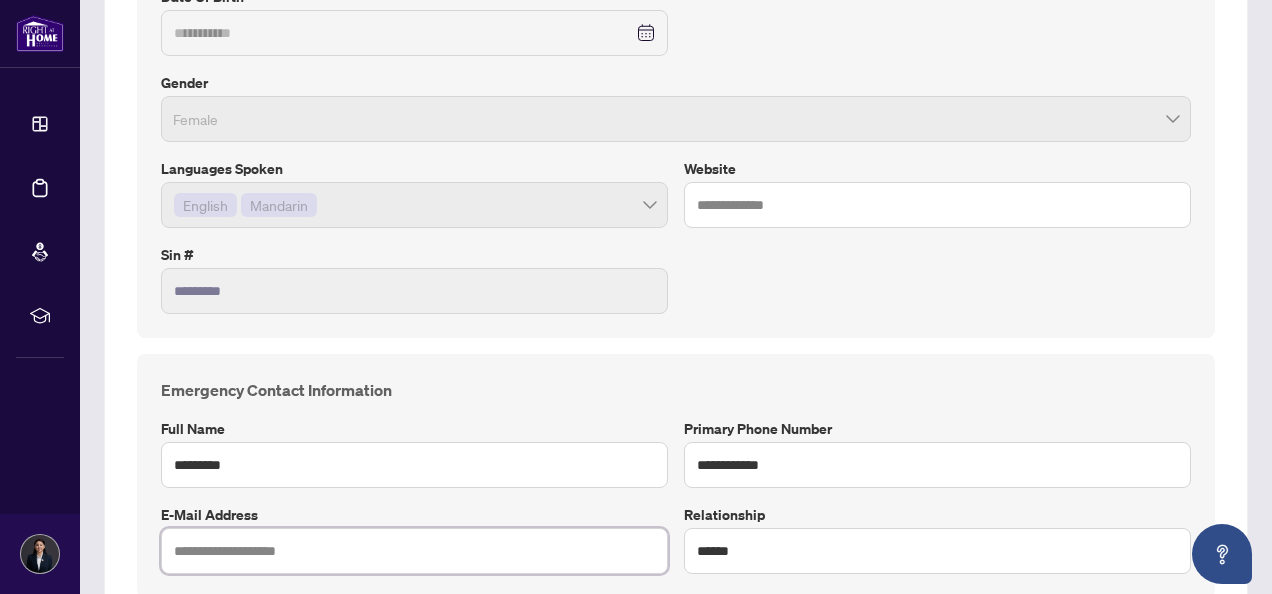 scroll, scrollTop: 700, scrollLeft: 0, axis: vertical 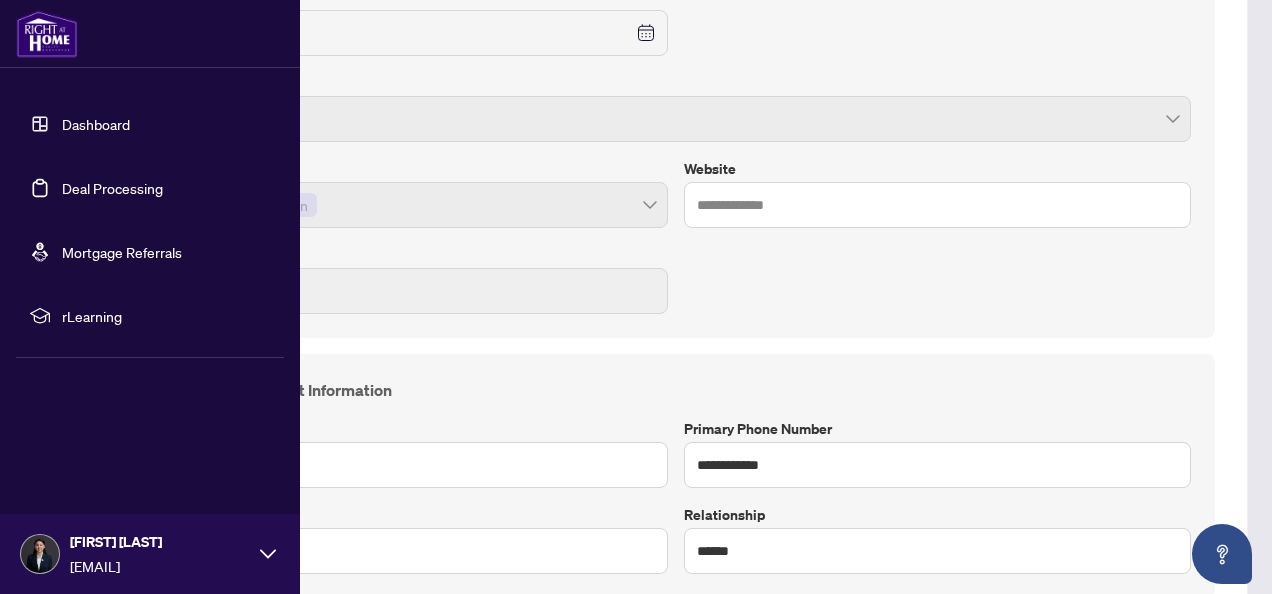 click on "Dashboard" at bounding box center [96, 124] 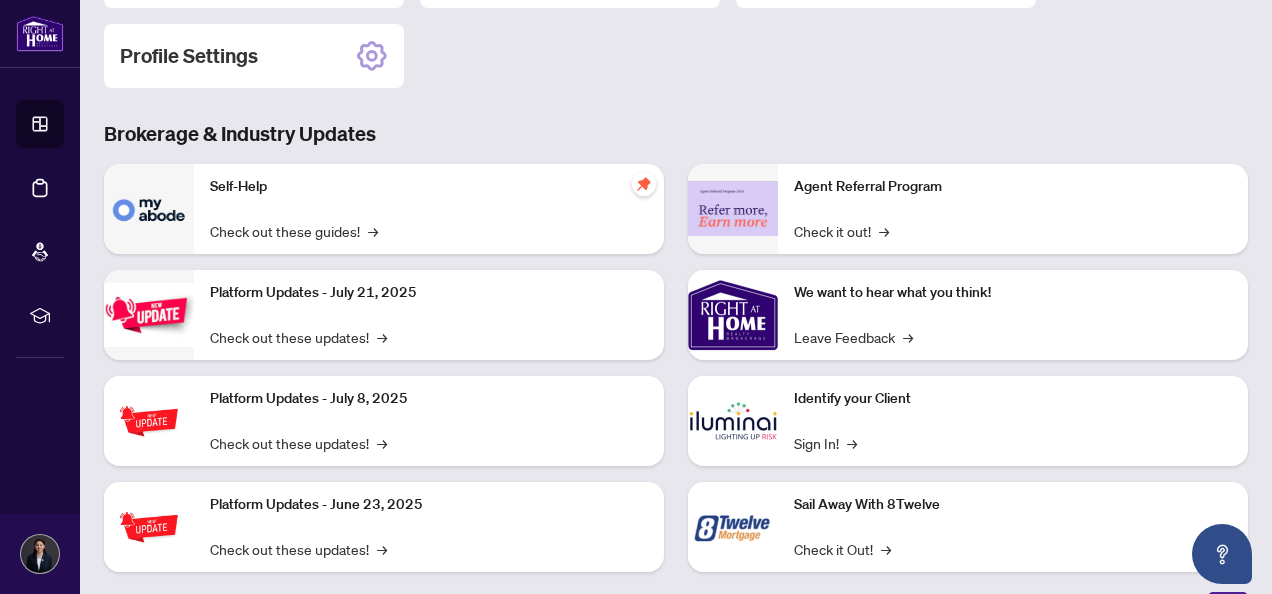click on "Deal Processing Mortgage Referrals rLearning Profile Settings" at bounding box center (676, 16) 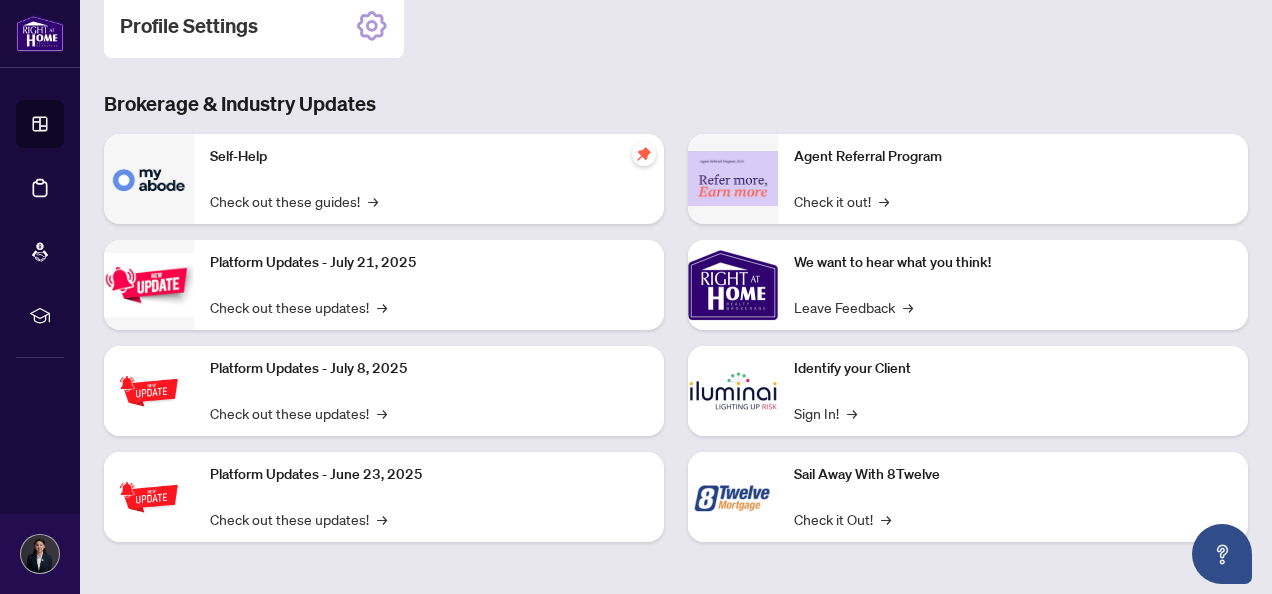 scroll, scrollTop: 221, scrollLeft: 0, axis: vertical 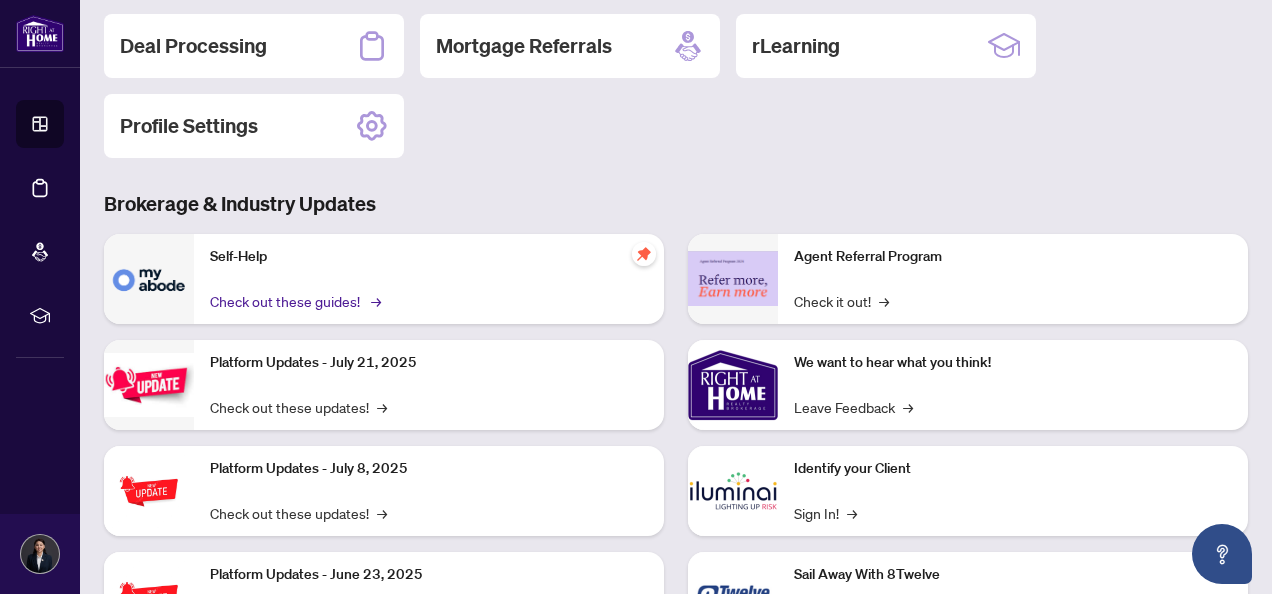click on "Check out these guides! →" at bounding box center [294, 301] 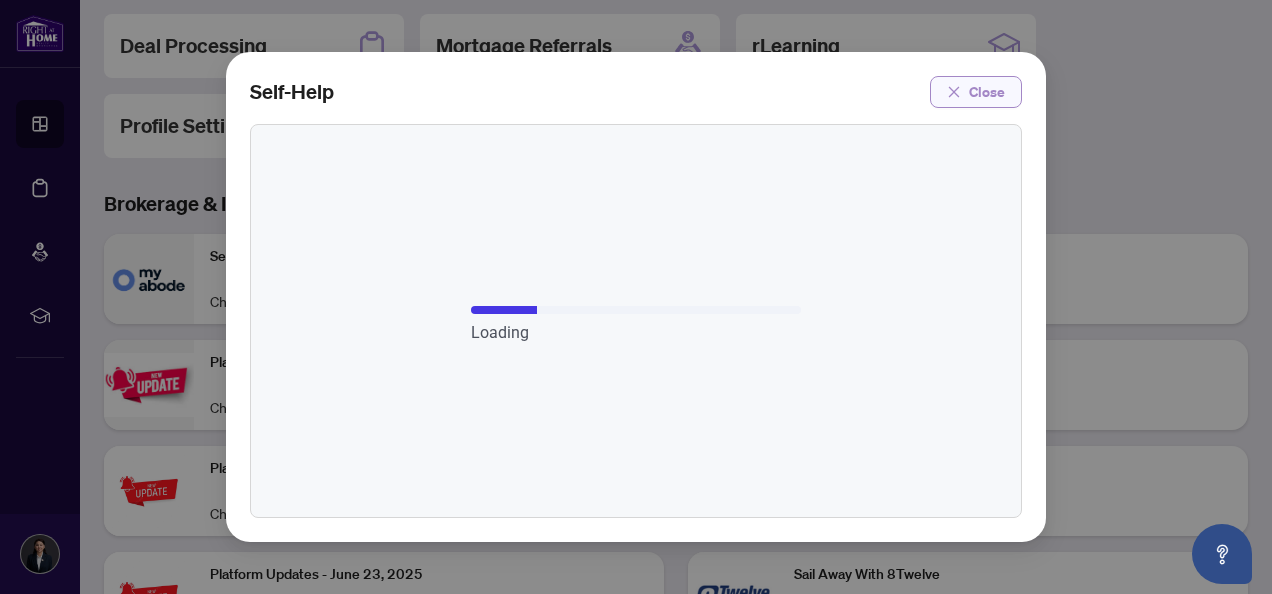 click on "Close" at bounding box center [987, 92] 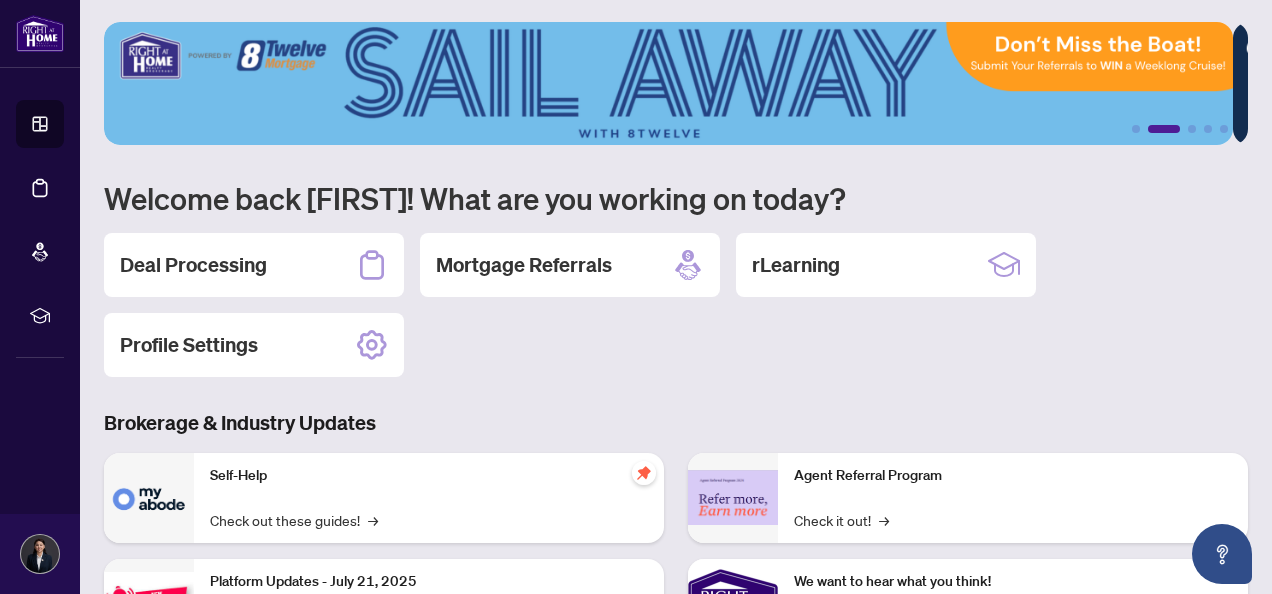 scroll, scrollTop: 0, scrollLeft: 0, axis: both 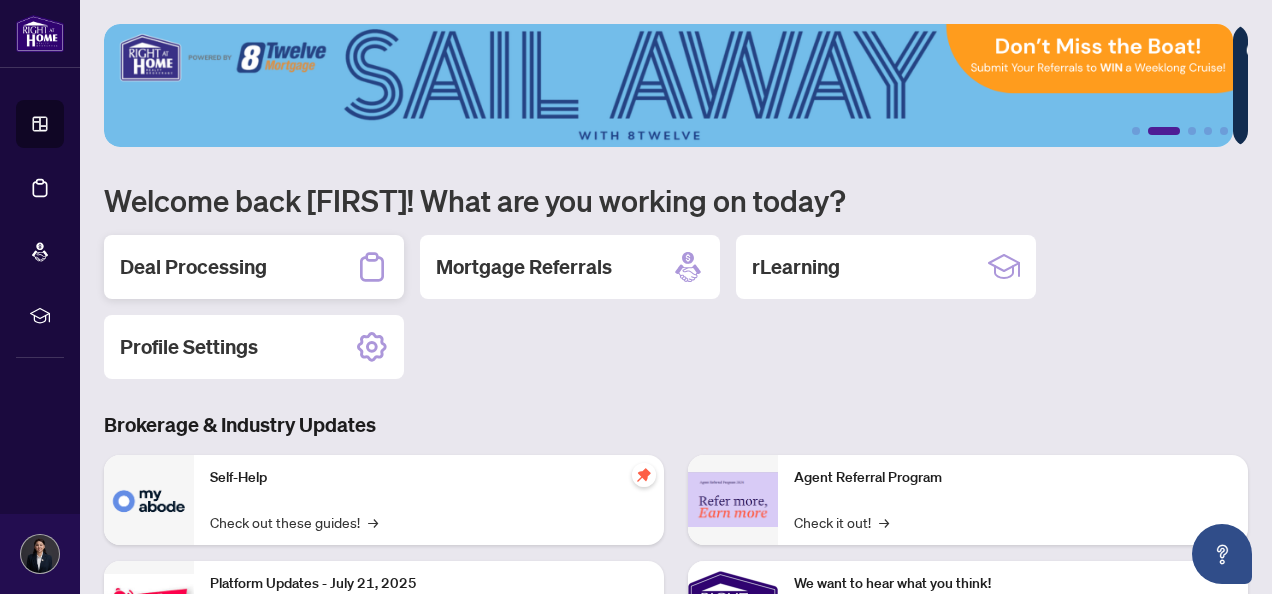 click on "Deal Processing" at bounding box center (254, 267) 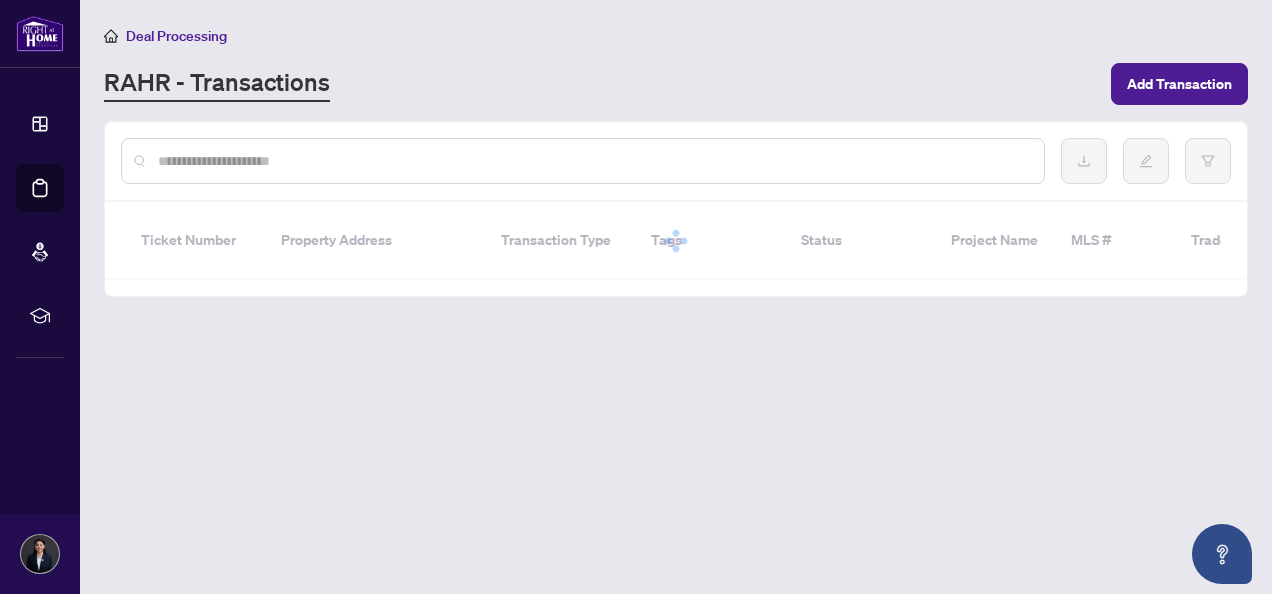 click on "Deal Processing RAHR - Transactions Add Transaction Ticket Number Property Address Transaction Type Tags Status Project Name MLS # Trade Number Last Updated By Last Modified Date Created By Created Date                             Simple Empty No data" at bounding box center (676, 297) 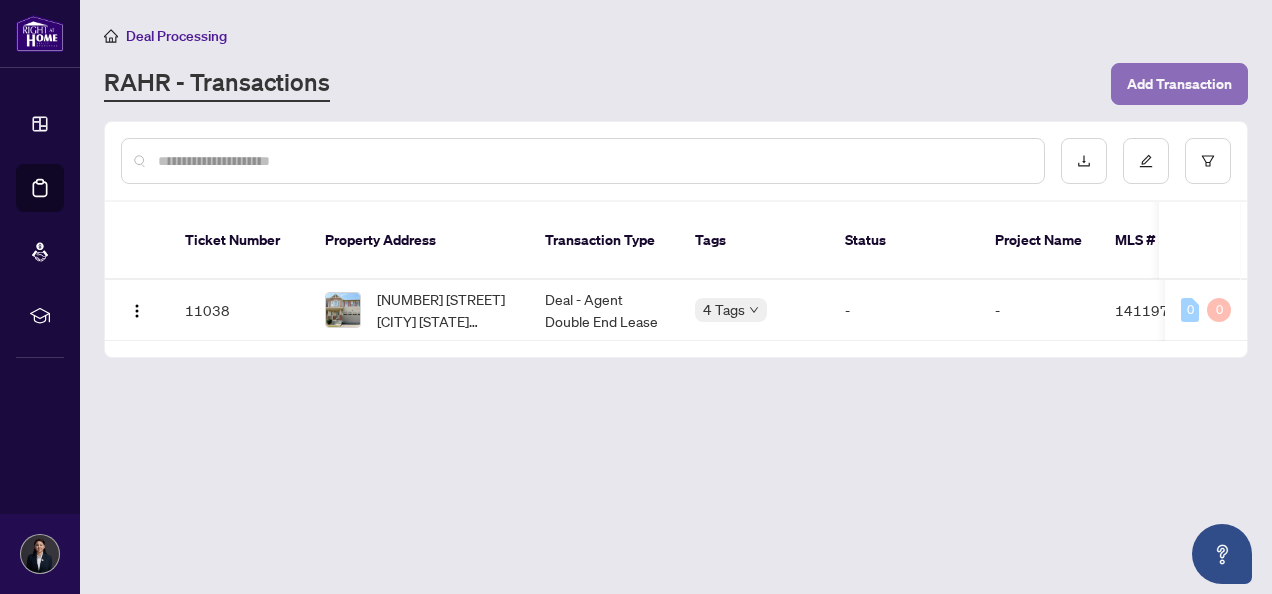 click on "Add Transaction" at bounding box center [1179, 84] 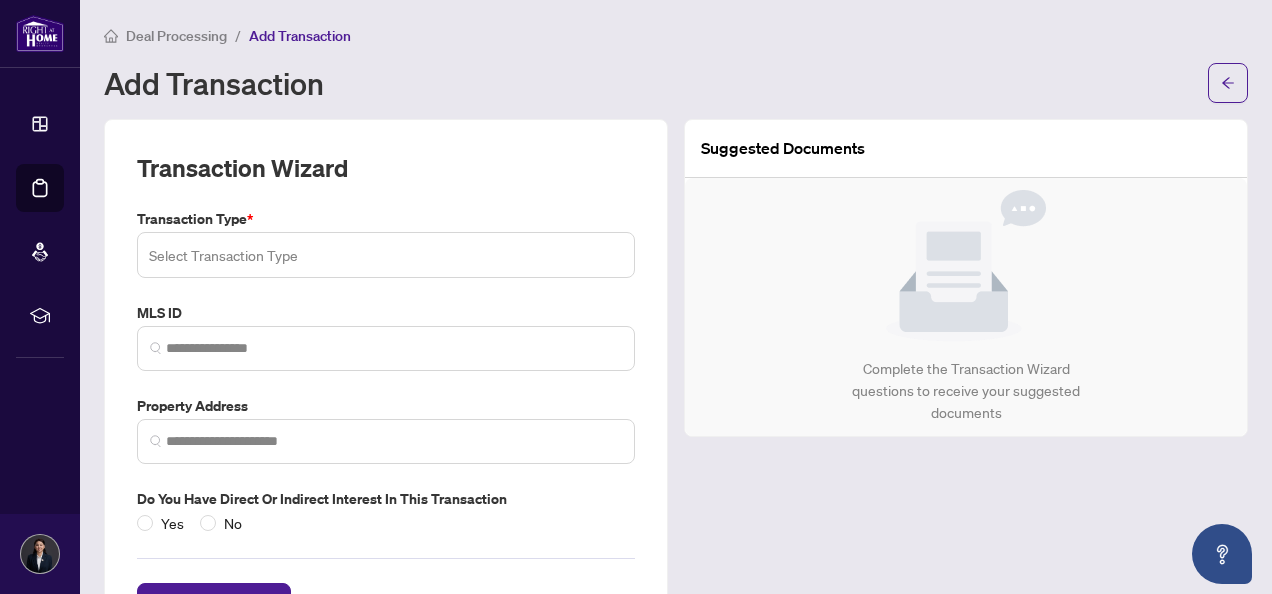 click at bounding box center (386, 255) 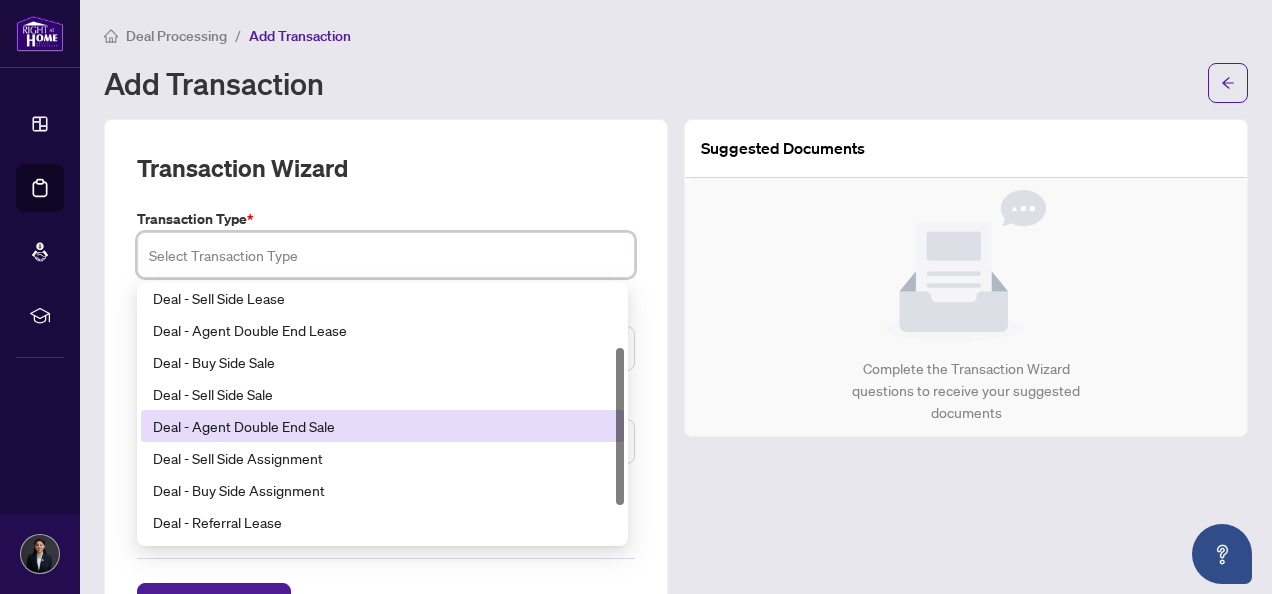 scroll, scrollTop: 160, scrollLeft: 0, axis: vertical 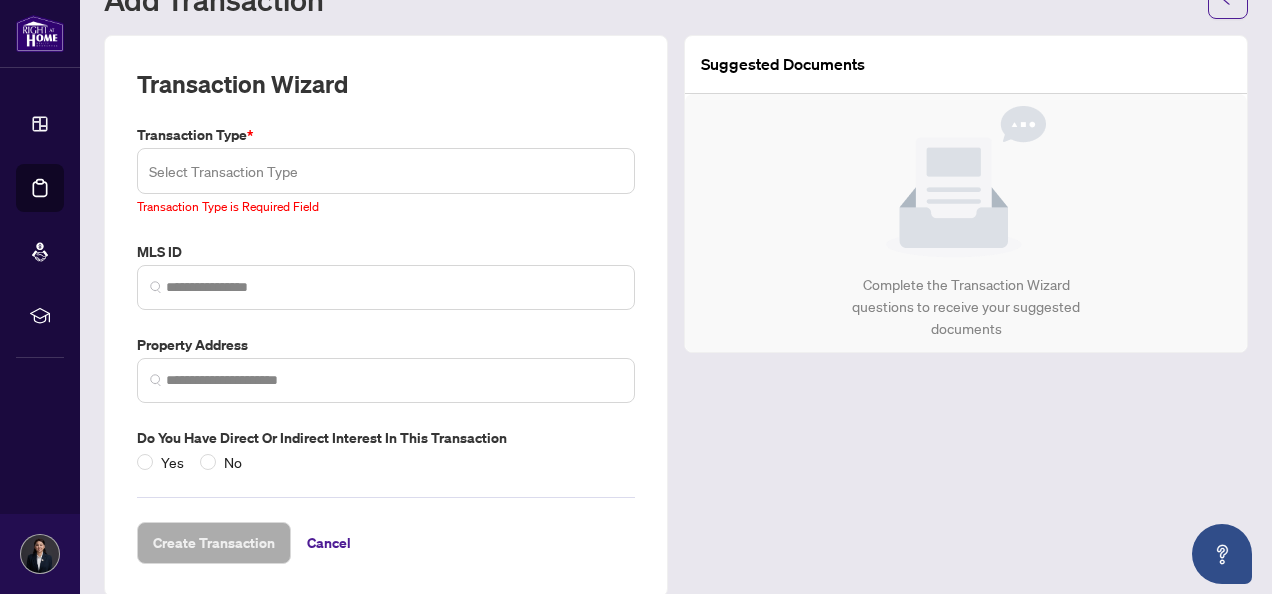 click on "Transaction Wizard Transaction Type * Select Transaction Type 14 15 16 Listing - Lease Deal - Buy Side Lease Deal - Sell Side Lease Deal - Agent Double End Lease Deal - Buy Side Sale Deal - Sell Side Sale Deal - Agent Double End Sale Deal - Sell Side Assignment Deal - Buy Side Assignment Deal - Referral Lease Transaction Type is Required Field MLS ID Property Address Do you have direct or indirect interest in this transaction Yes No Create Transaction Cancel" at bounding box center [386, 316] 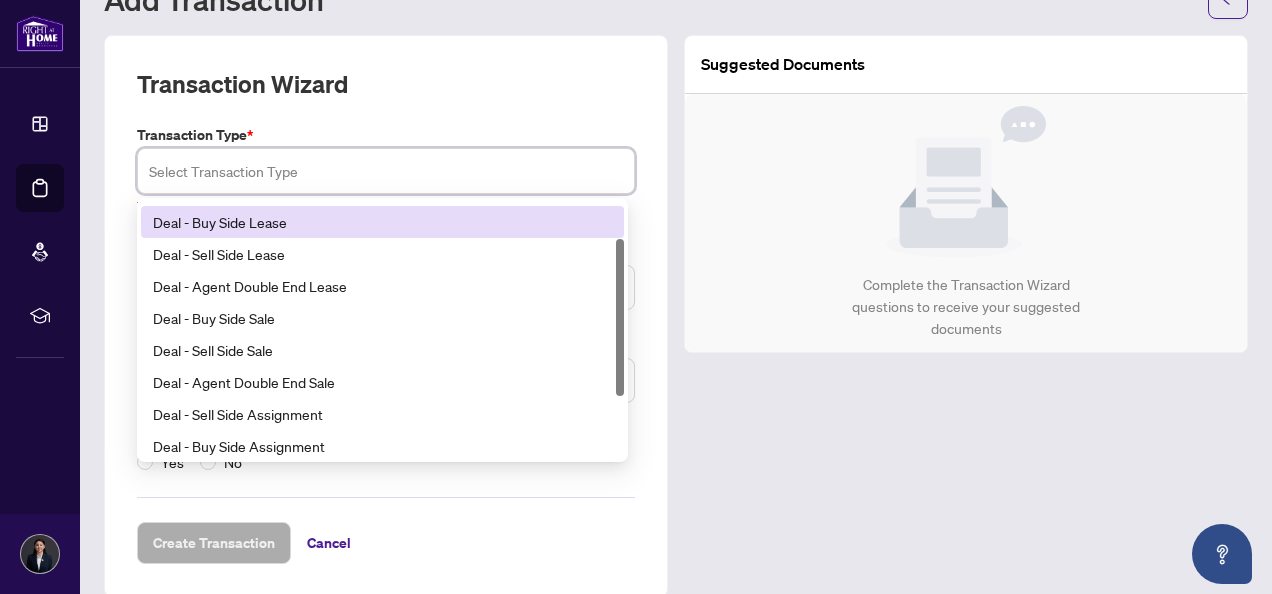click at bounding box center [386, 171] 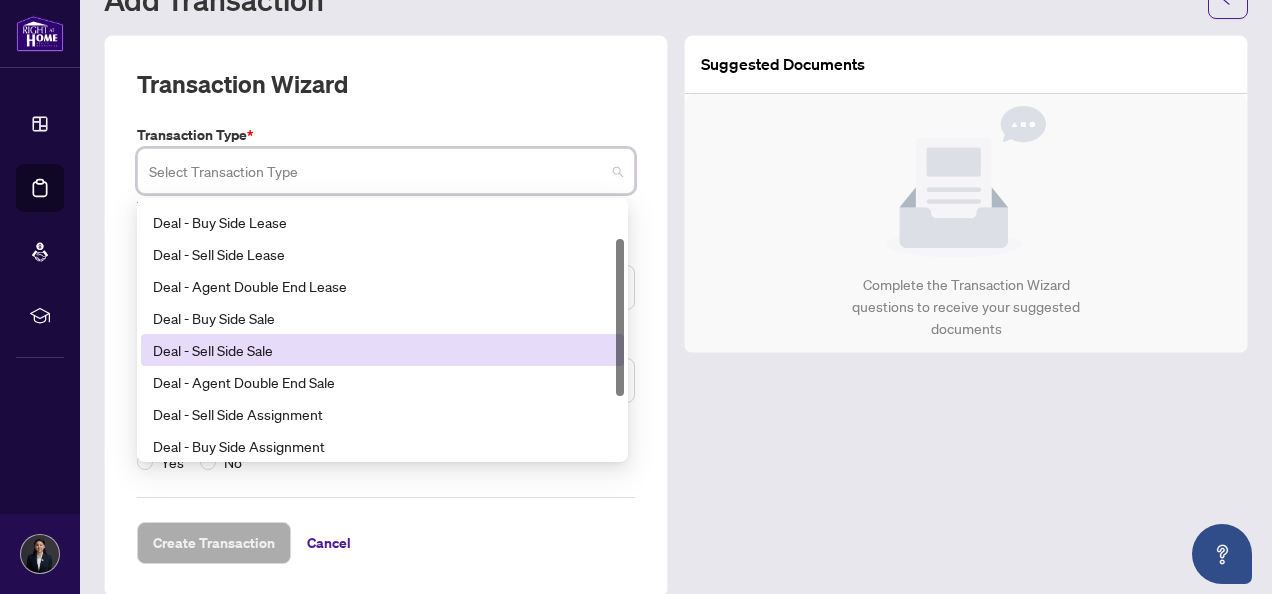 click on "Deal - Sell Side Sale" at bounding box center [382, 350] 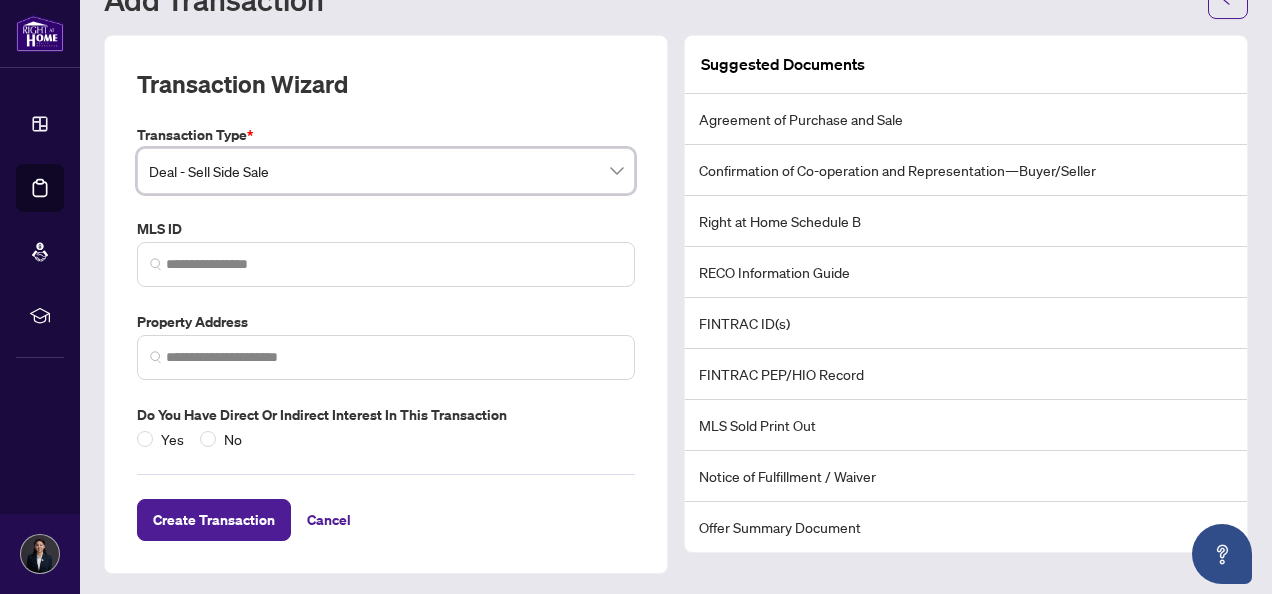 click on "Agreement of Purchase and Sale" at bounding box center [966, 119] 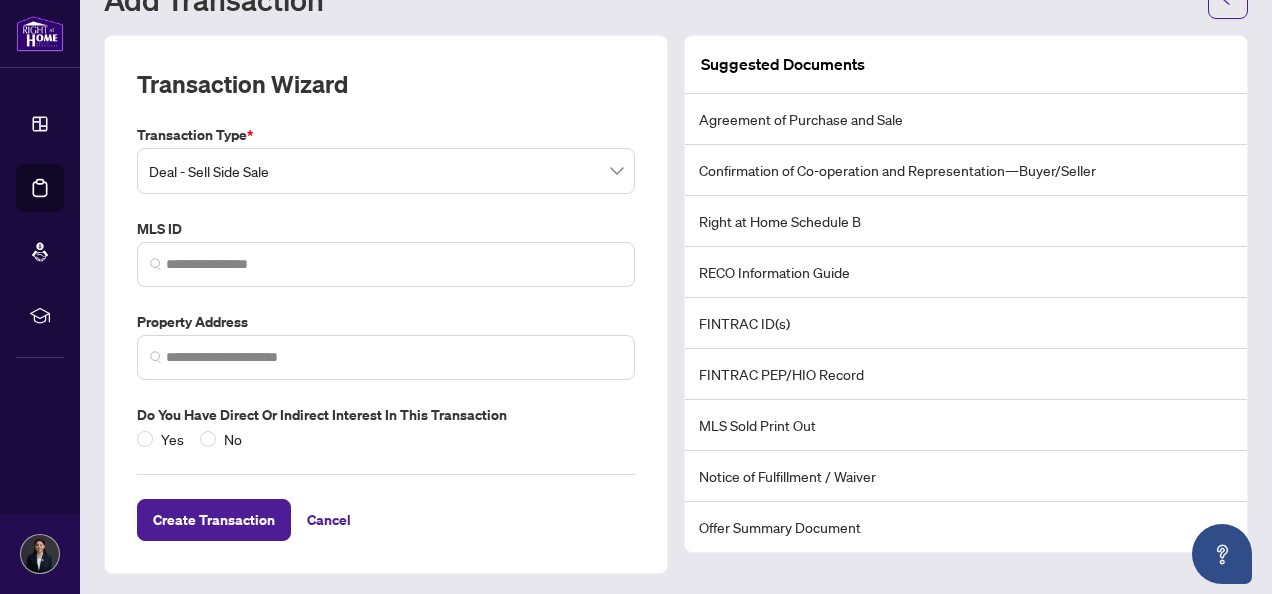 click on "Confirmation of Co-operation and Representation—Buyer/Seller" at bounding box center [966, 170] 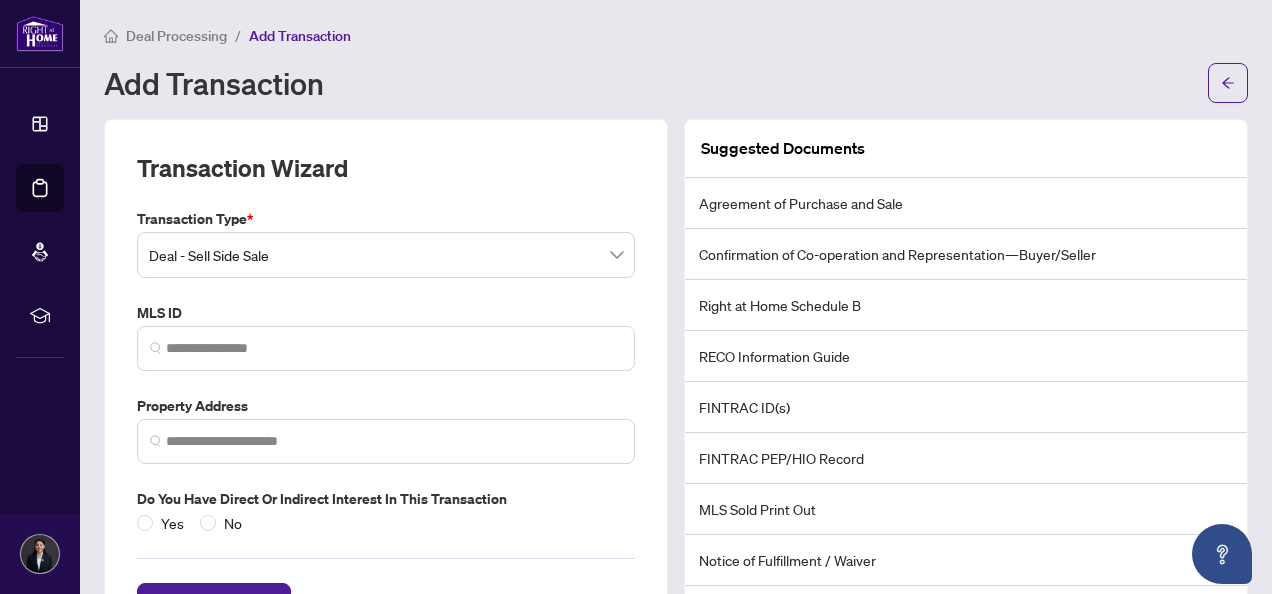 scroll, scrollTop: 84, scrollLeft: 0, axis: vertical 